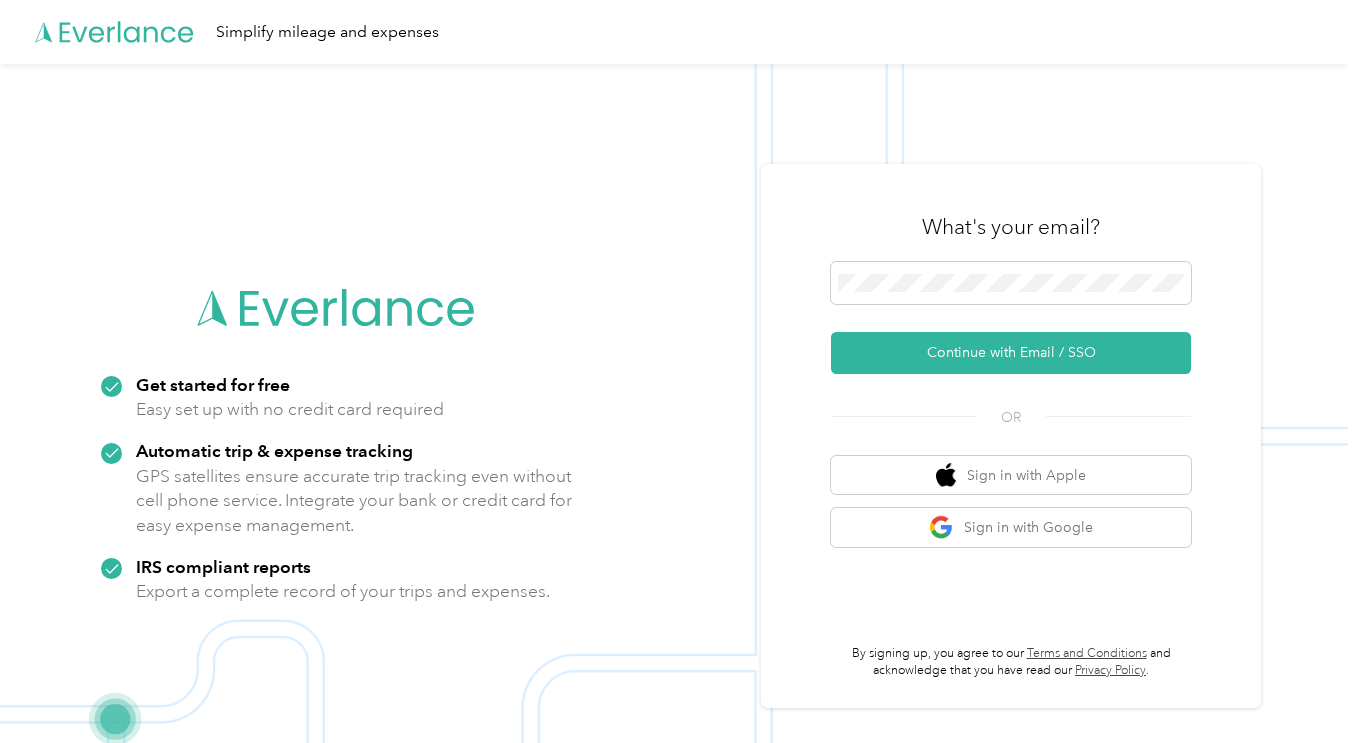 scroll, scrollTop: 0, scrollLeft: 0, axis: both 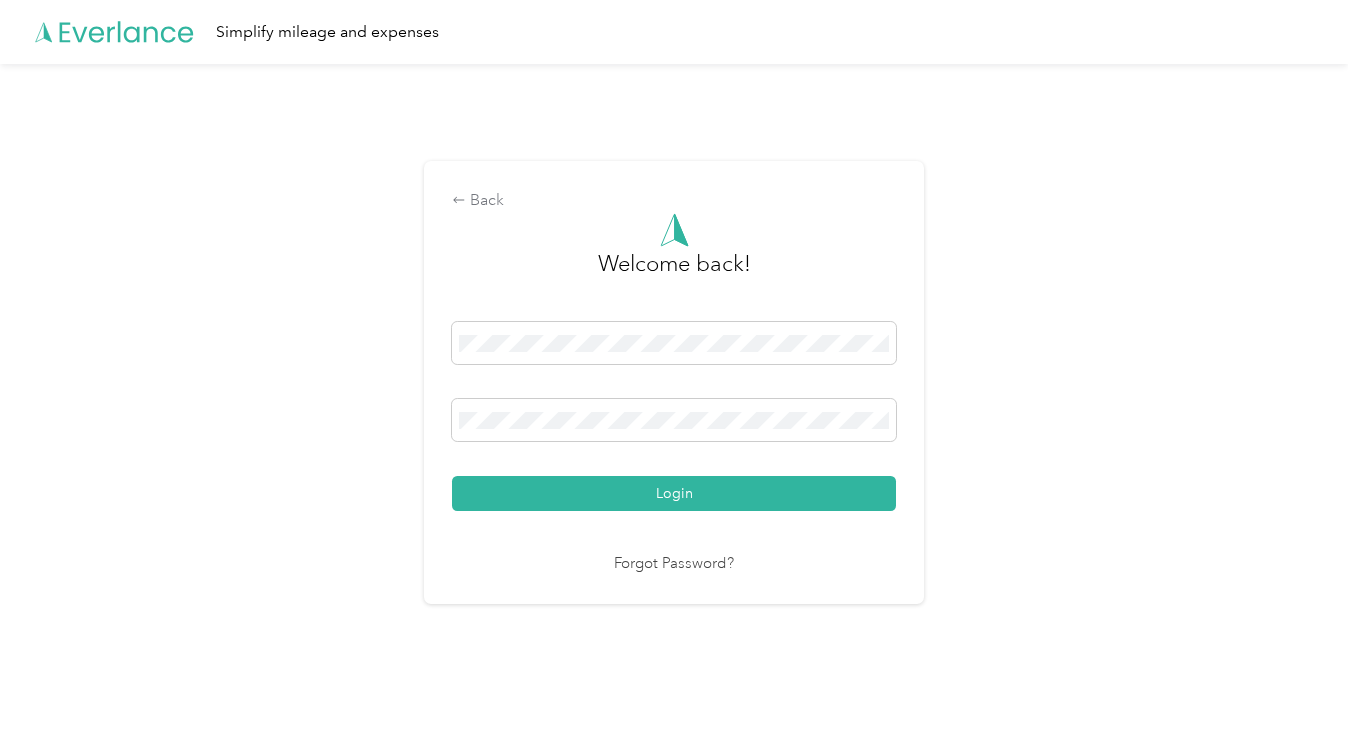 click on "Login" at bounding box center (674, 493) 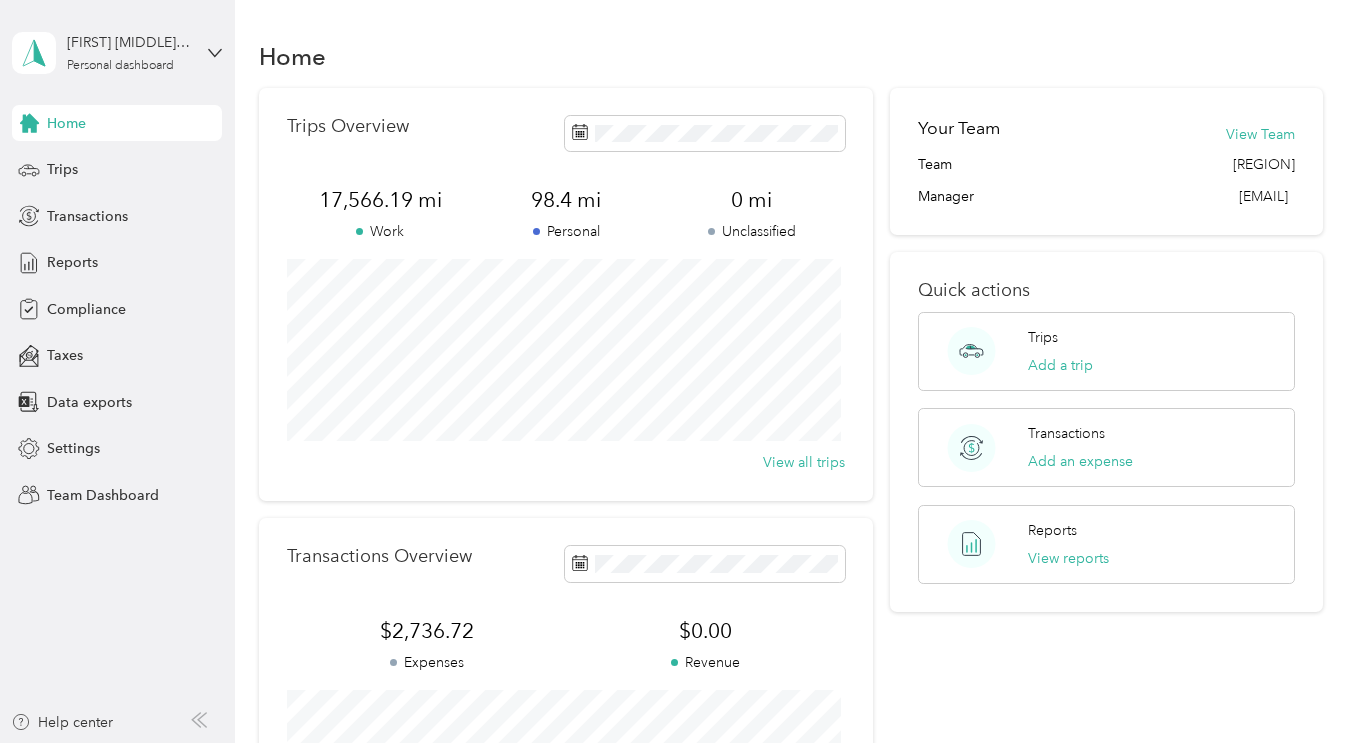click on "[FIRST] [MIDDLE] [LAST]" at bounding box center [129, 42] 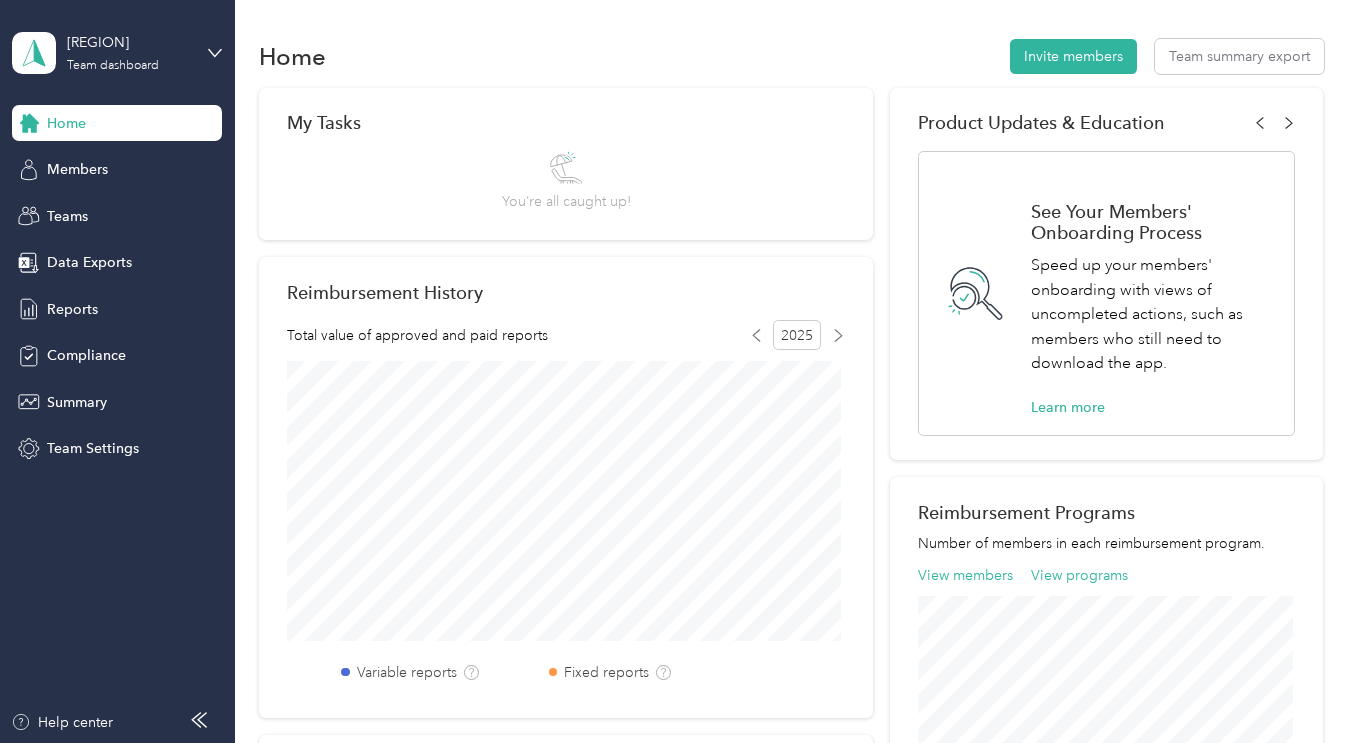 click on "Members" at bounding box center (77, 169) 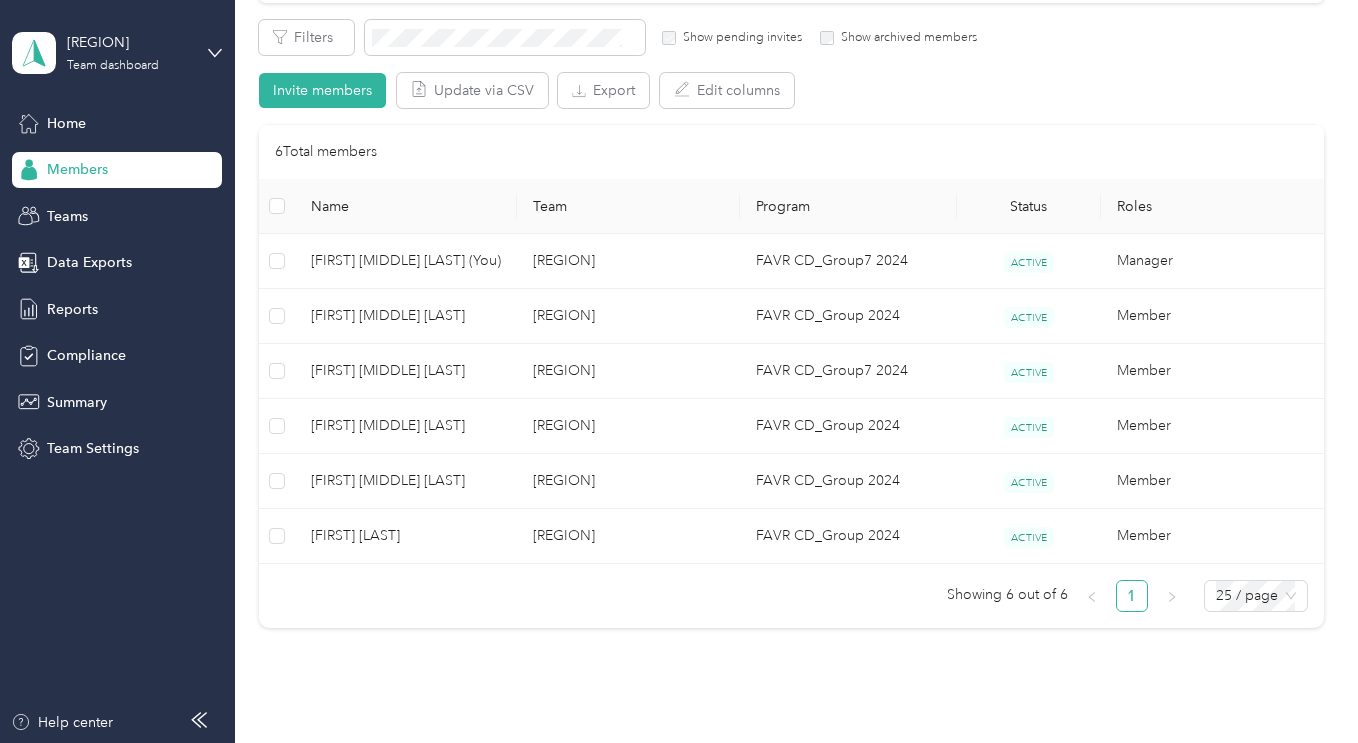 scroll, scrollTop: 462, scrollLeft: 0, axis: vertical 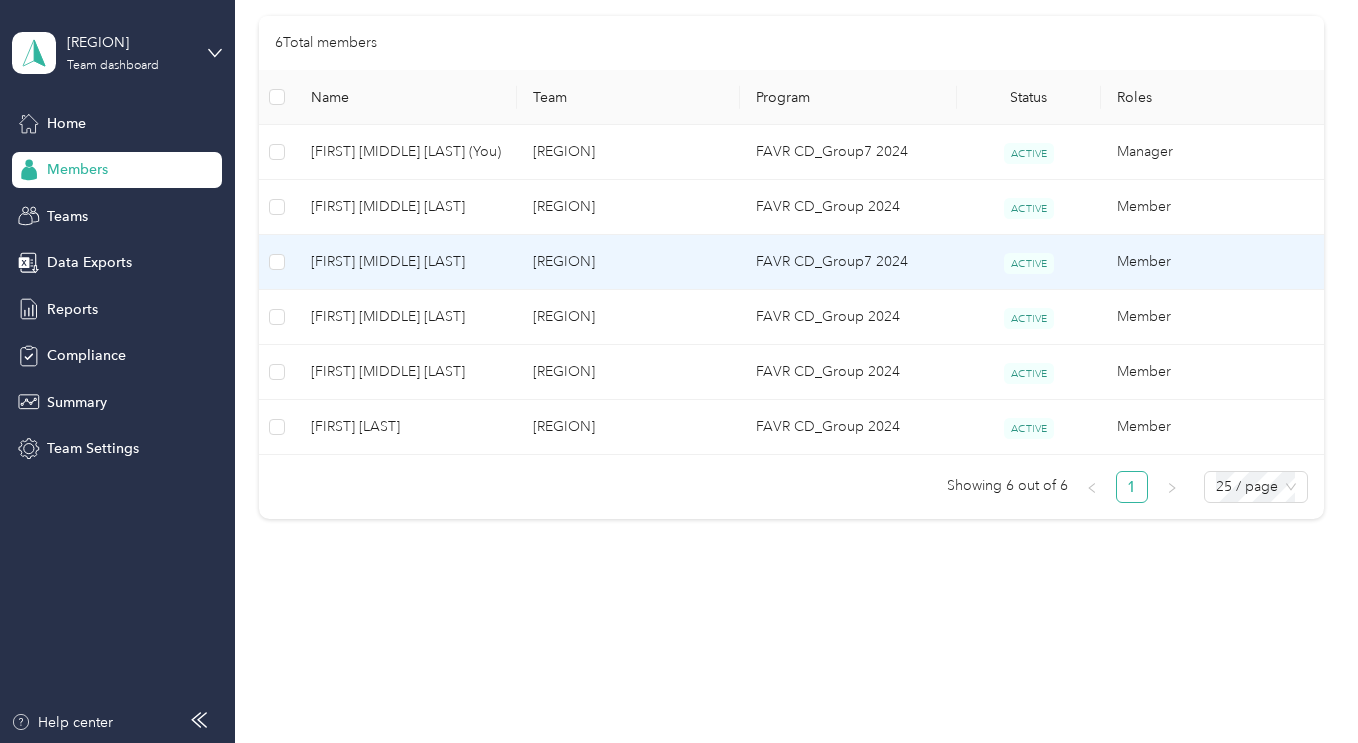 click on "[FIRST] [MIDDLE] [LAST]" at bounding box center (406, 262) 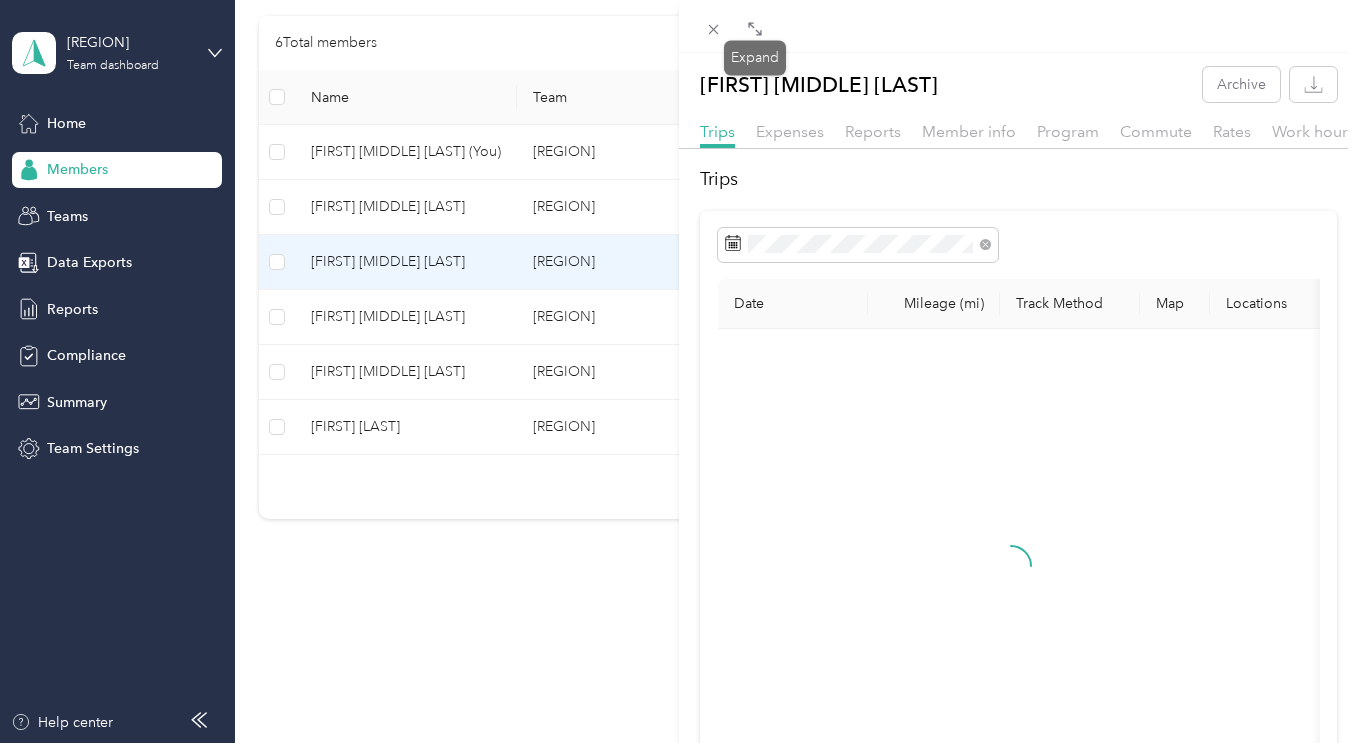 click at bounding box center [755, 28] 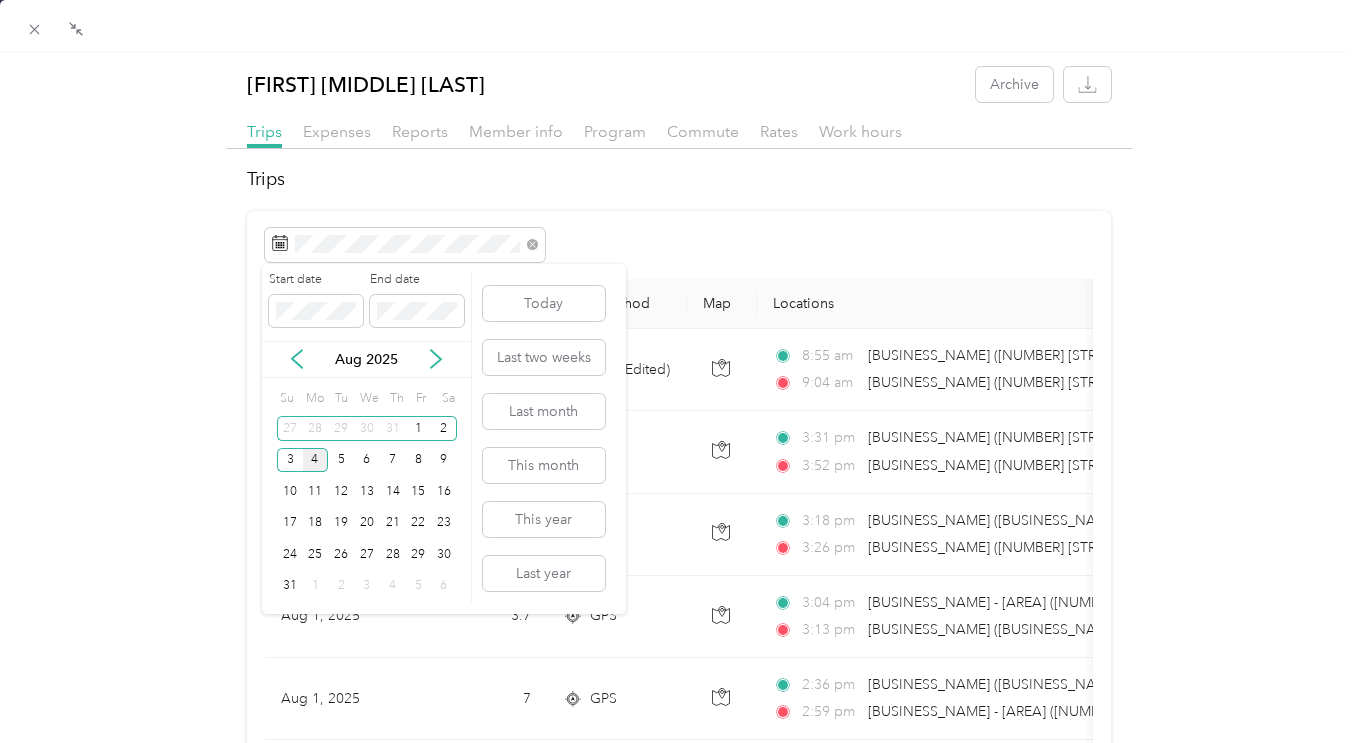 click on "1" at bounding box center (418, 428) 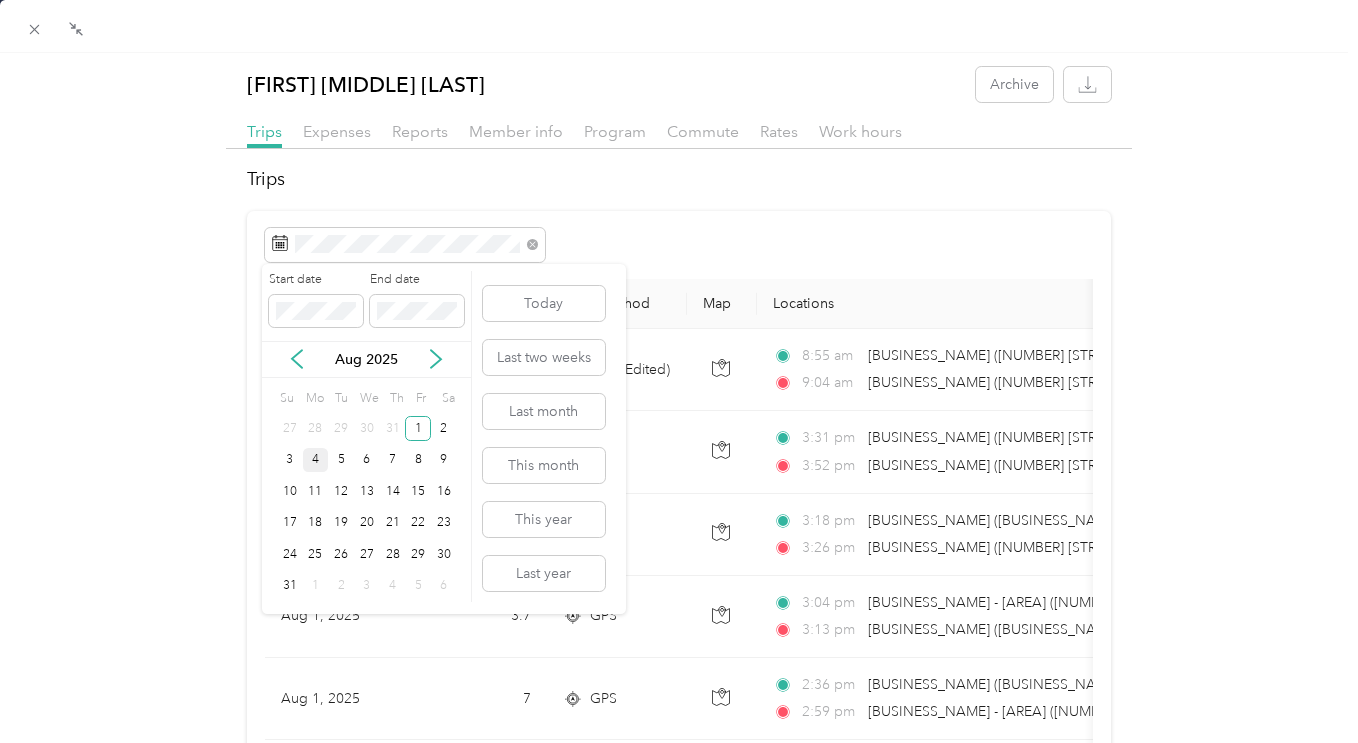 click on "1" at bounding box center (418, 428) 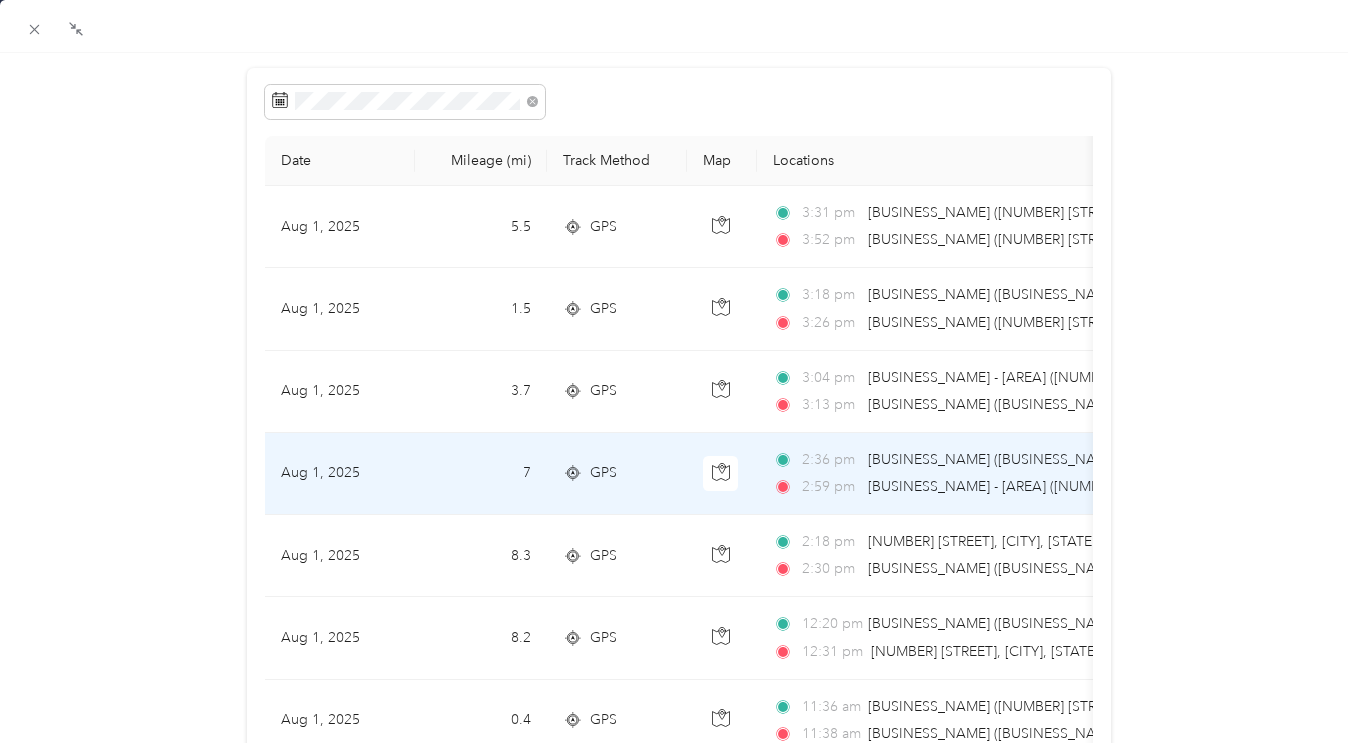 scroll, scrollTop: 131, scrollLeft: 0, axis: vertical 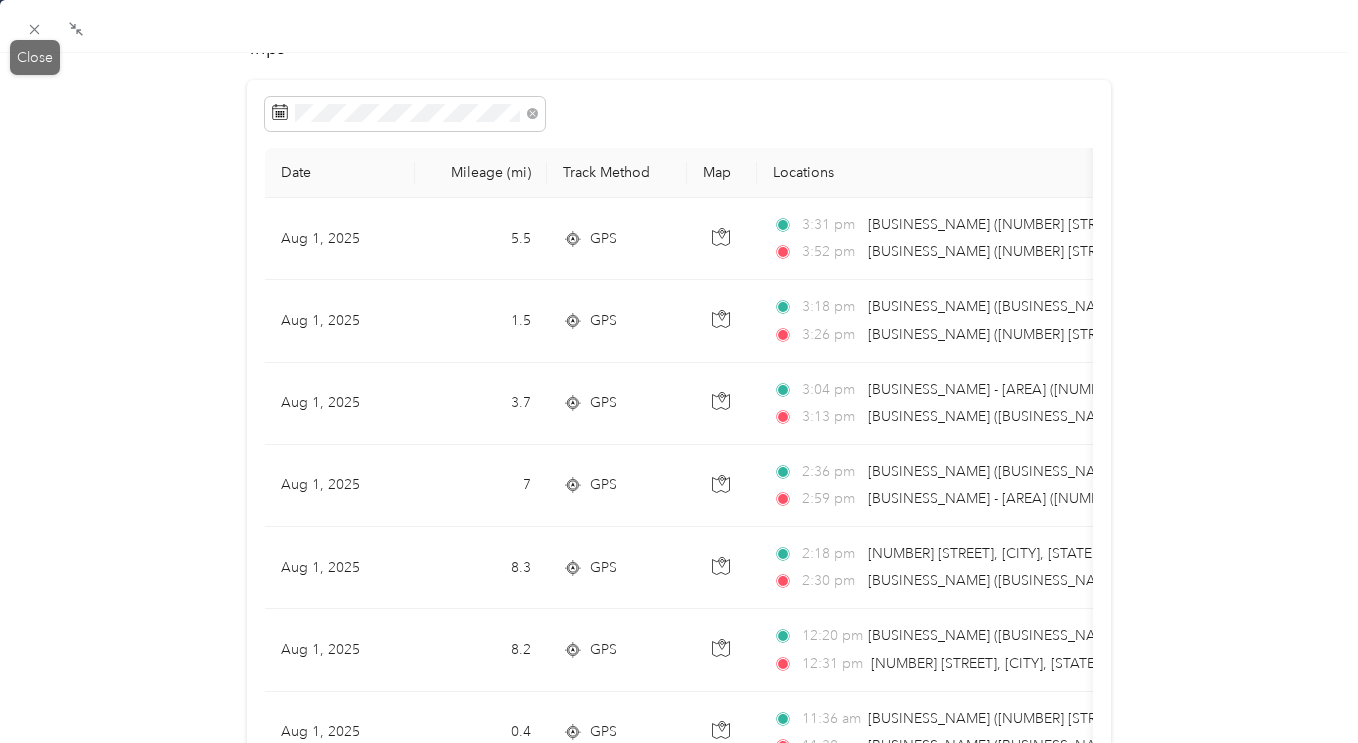 click 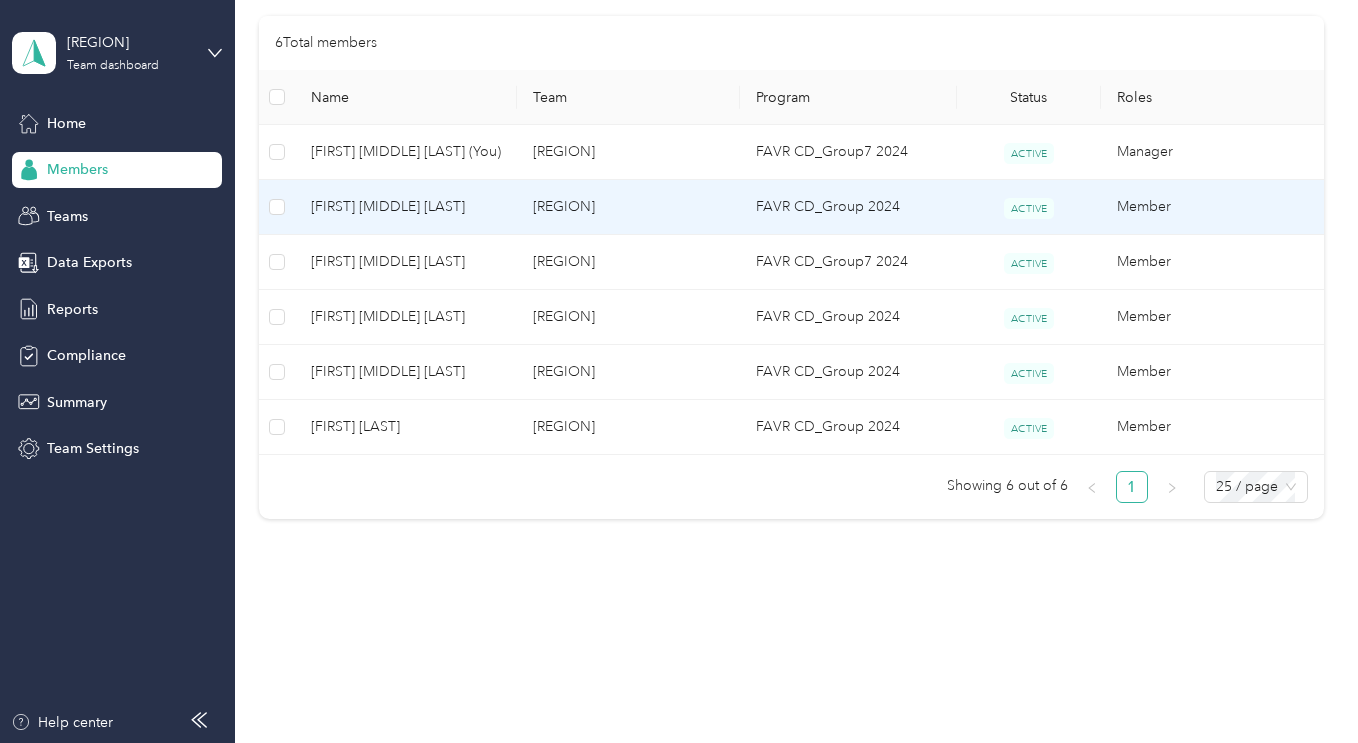 click on "[FIRST] [MIDDLE] [LAST]" at bounding box center (406, 207) 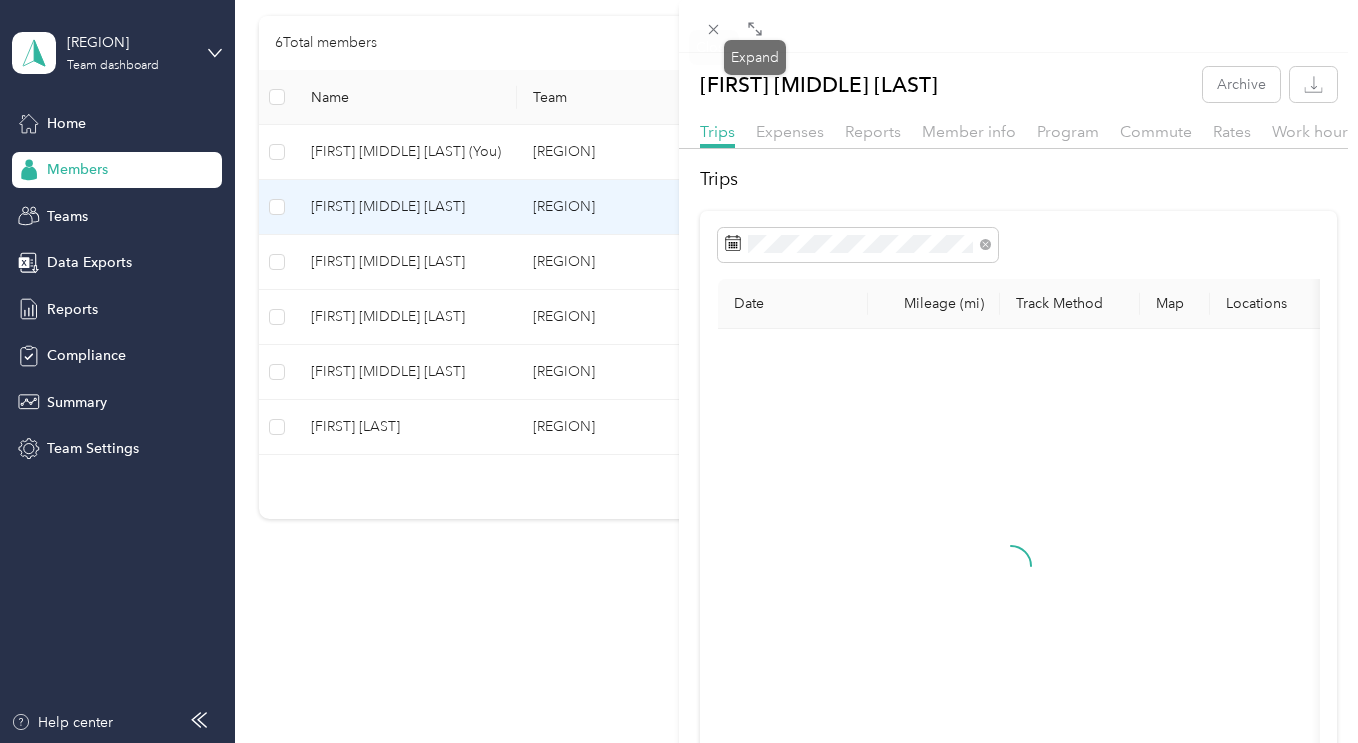 click 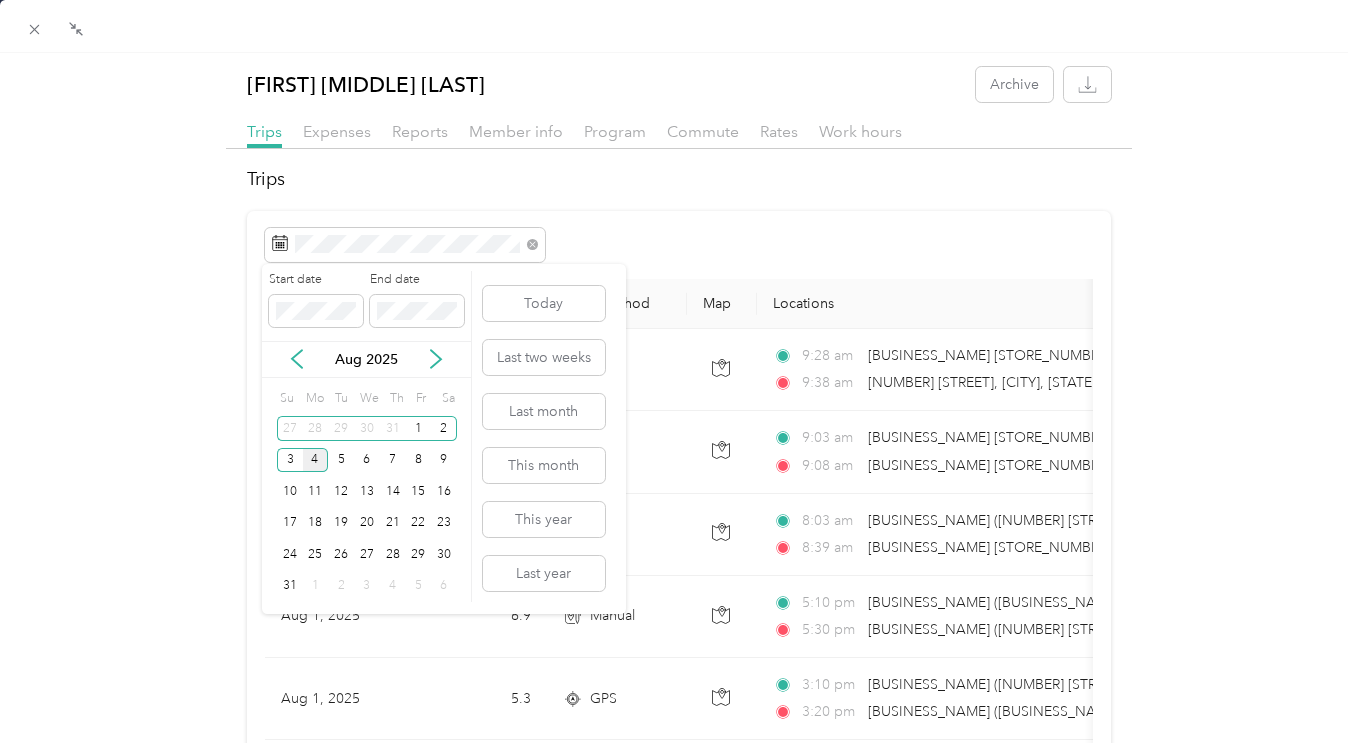 click on "1" at bounding box center [418, 428] 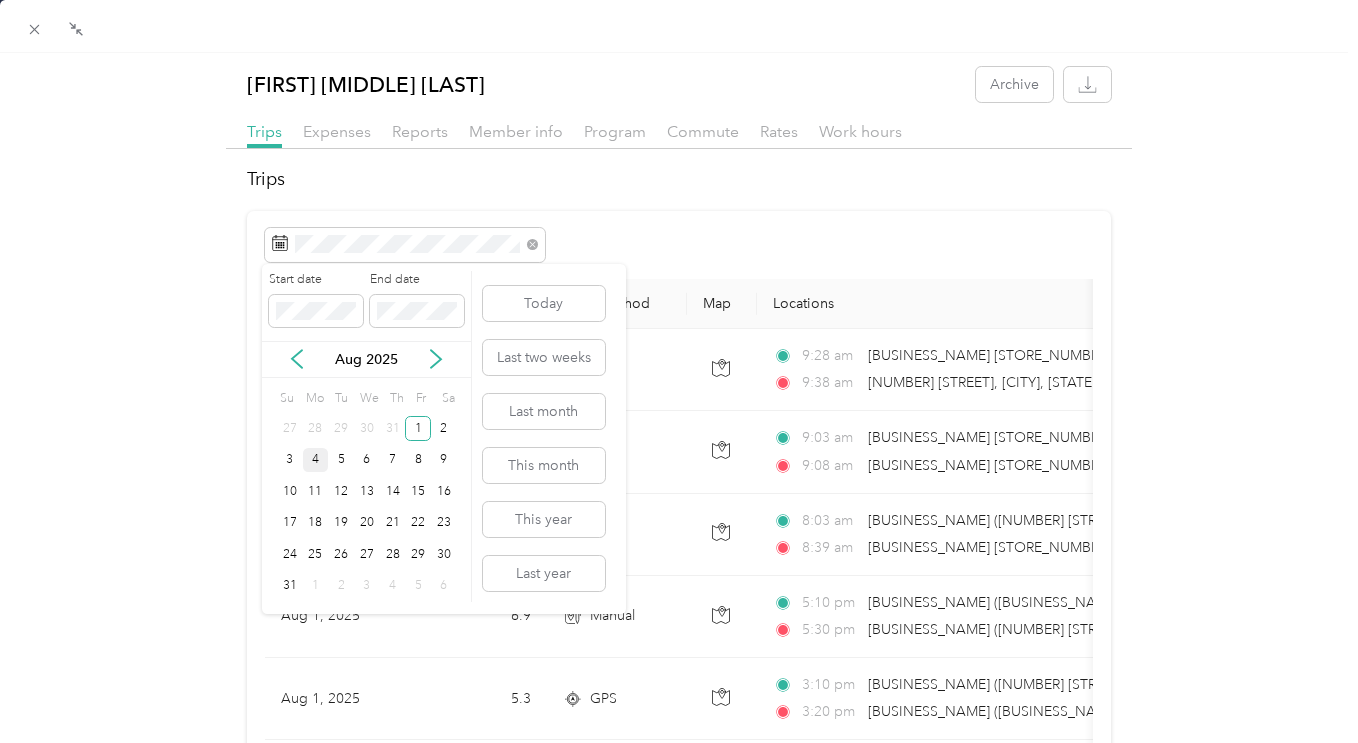 click on "1" at bounding box center [418, 428] 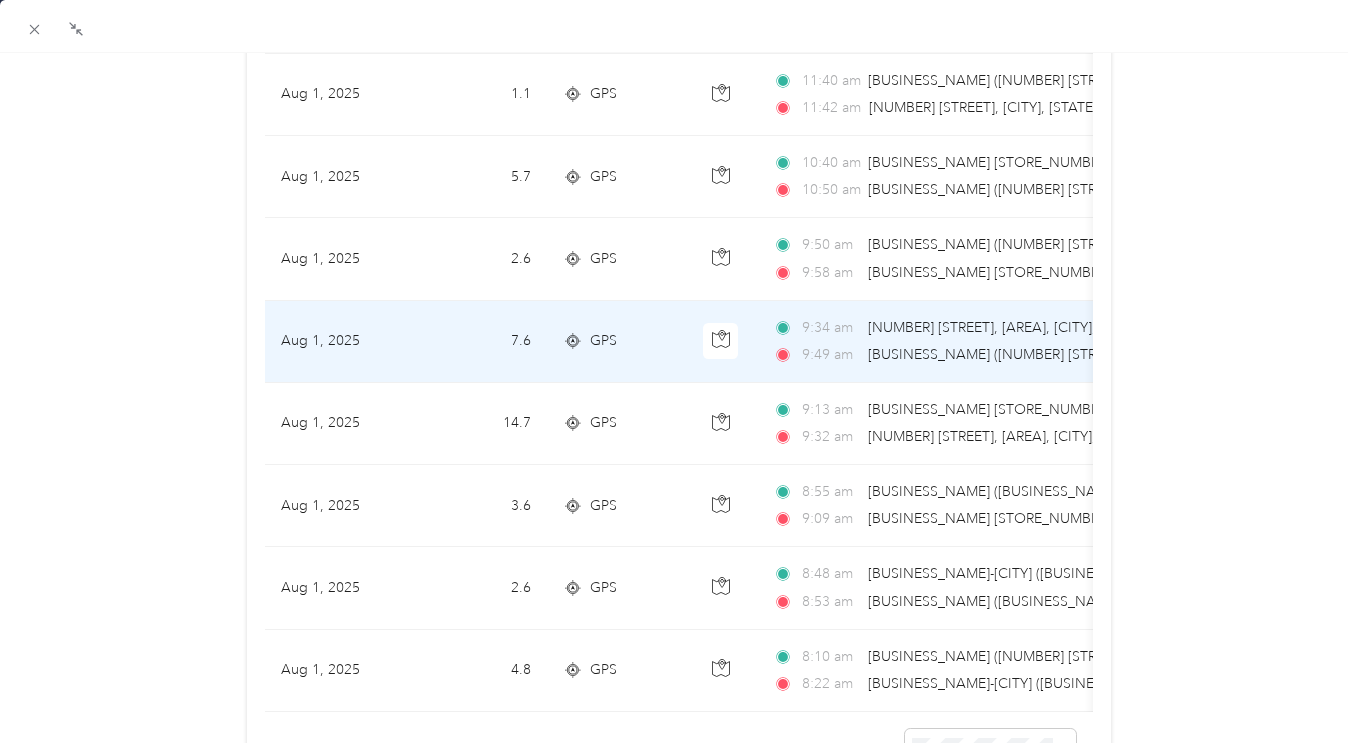 scroll, scrollTop: 996, scrollLeft: 0, axis: vertical 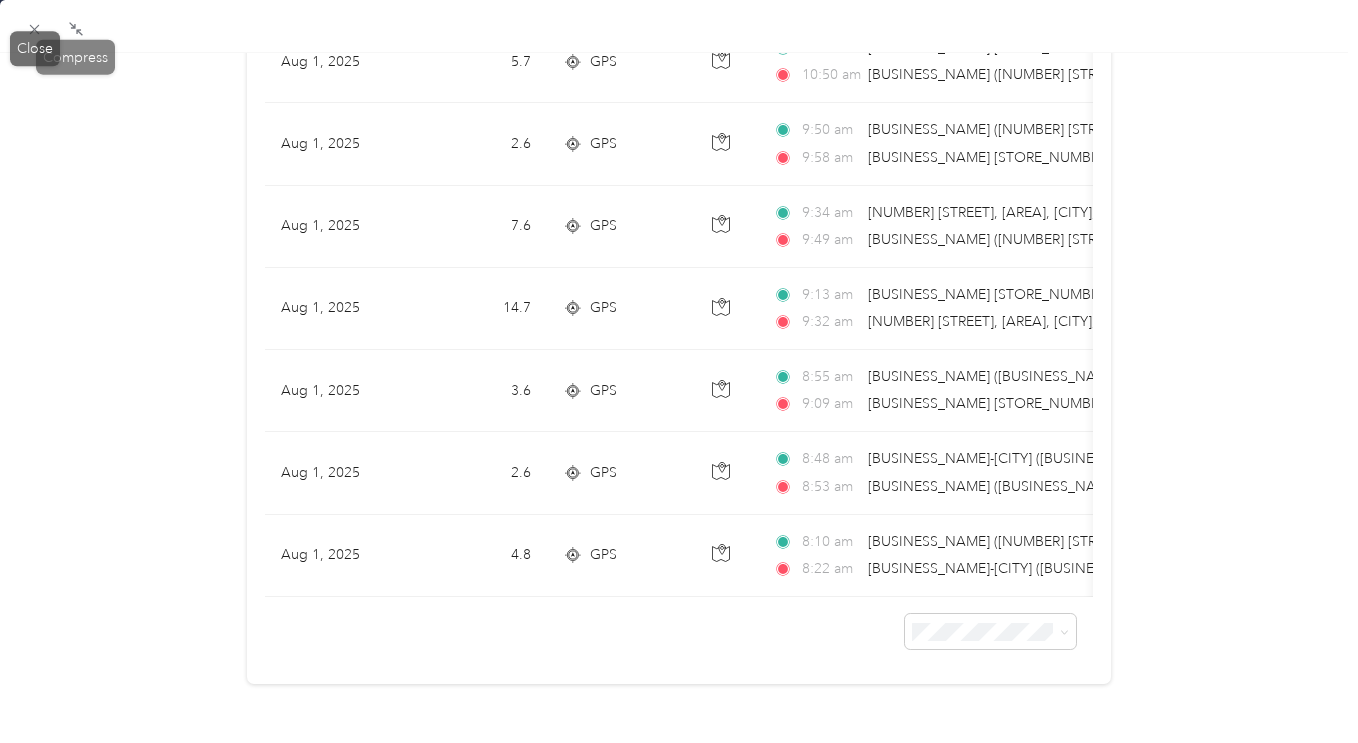 click on "Compress" at bounding box center [75, 57] 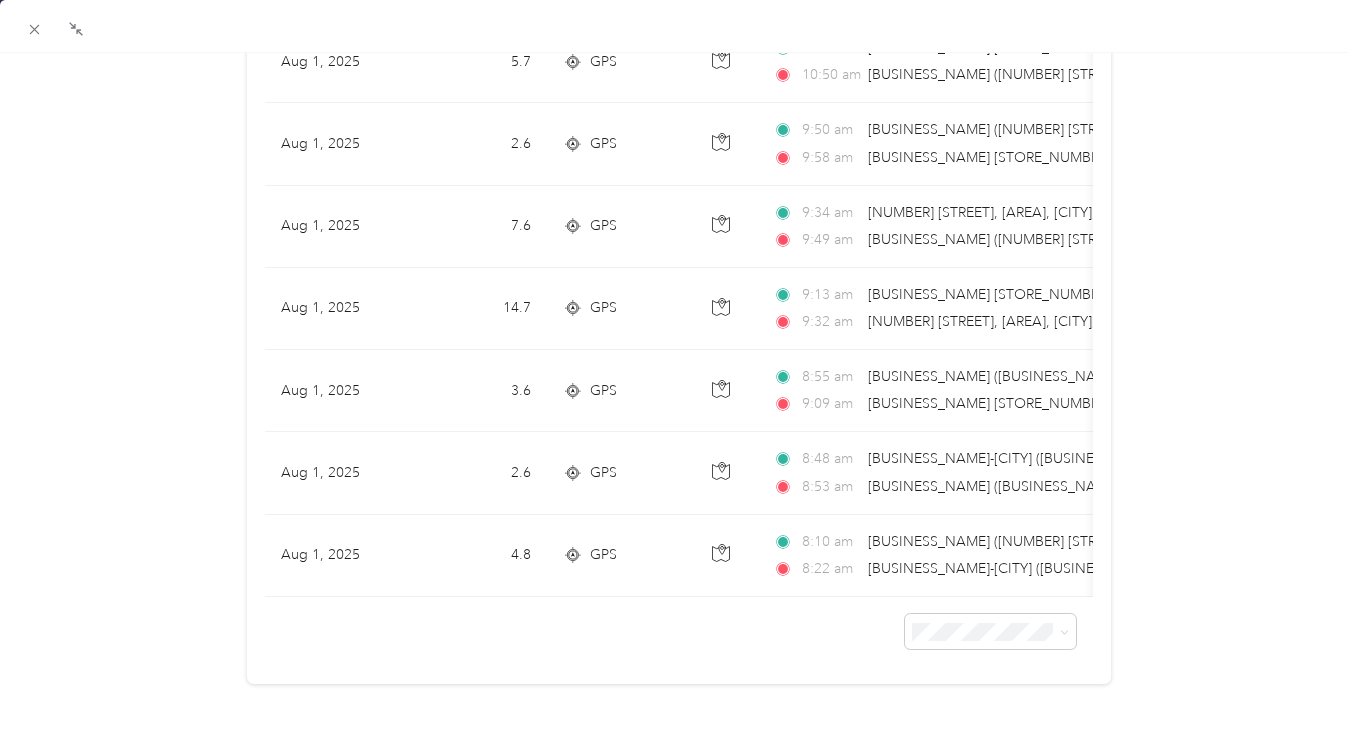 click 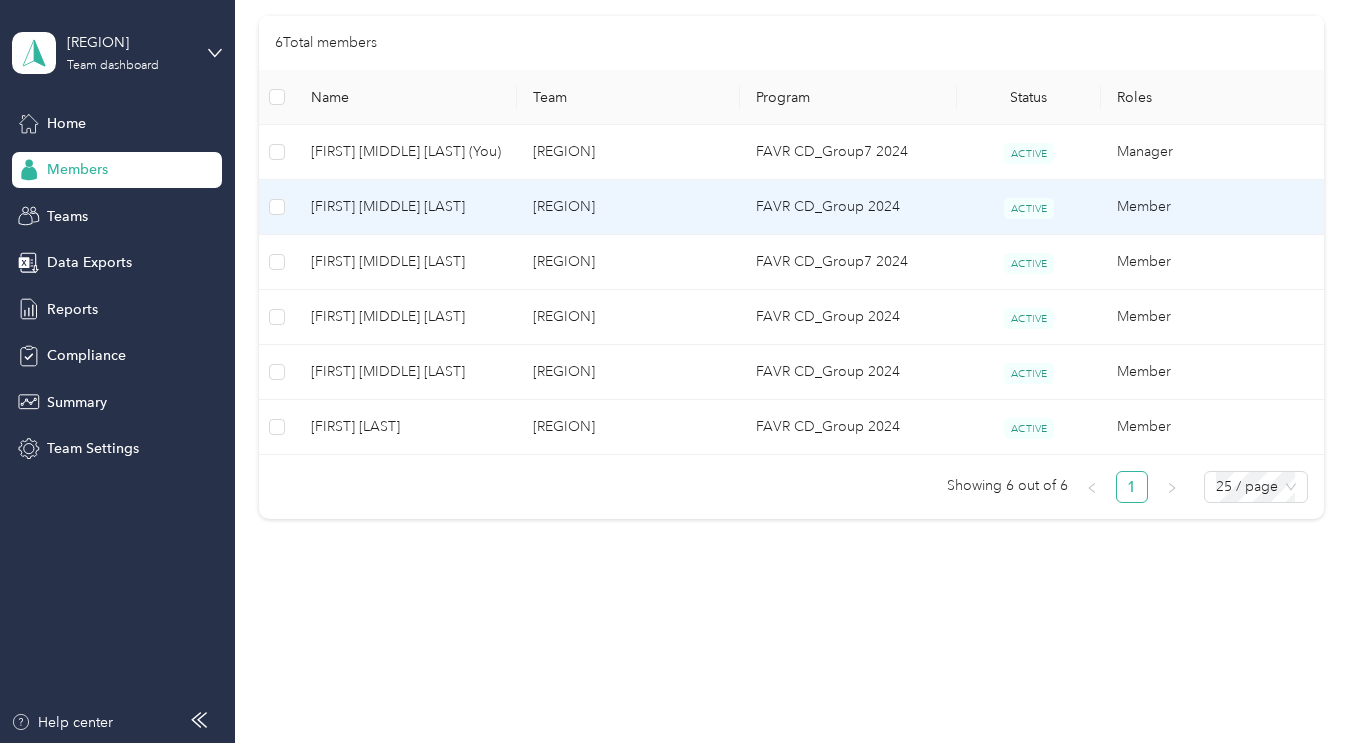 scroll, scrollTop: 271, scrollLeft: 0, axis: vertical 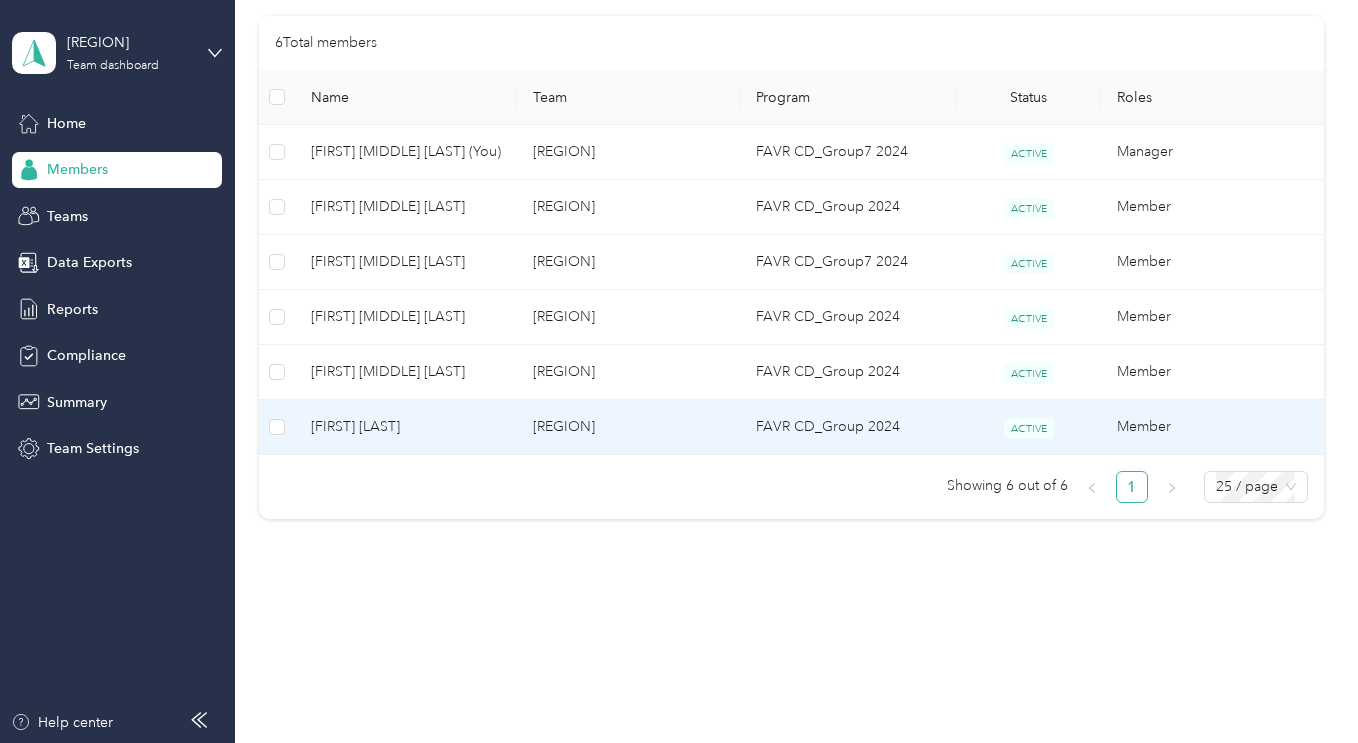 click on "[FIRST] [LAST]" at bounding box center [406, 427] 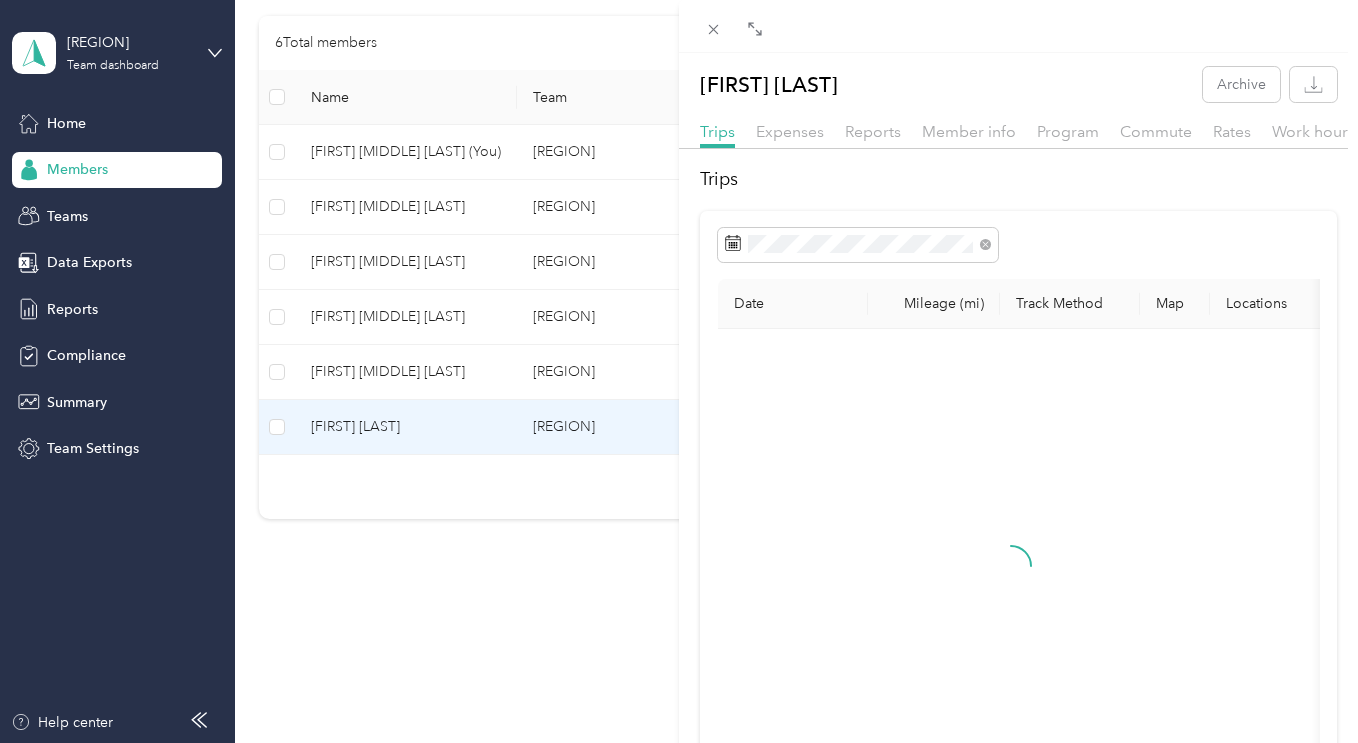 click 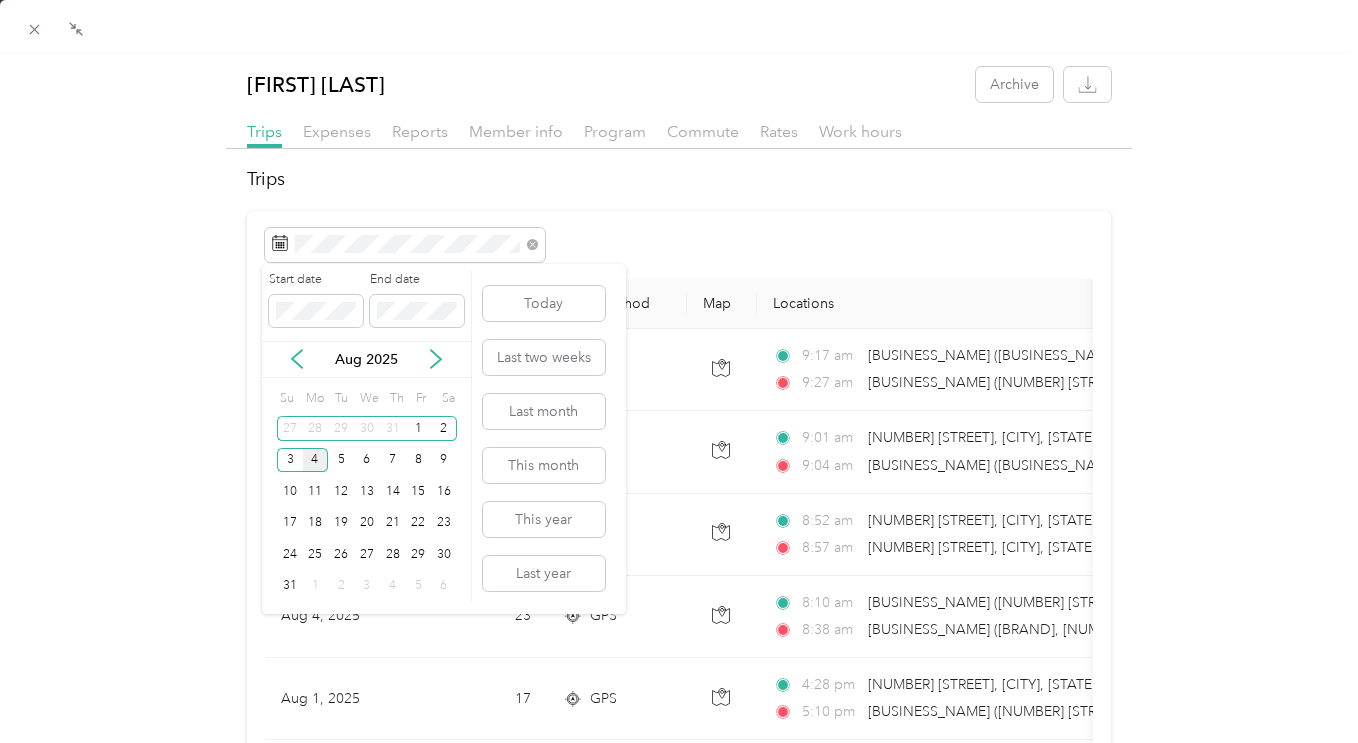 click on "1" at bounding box center (418, 428) 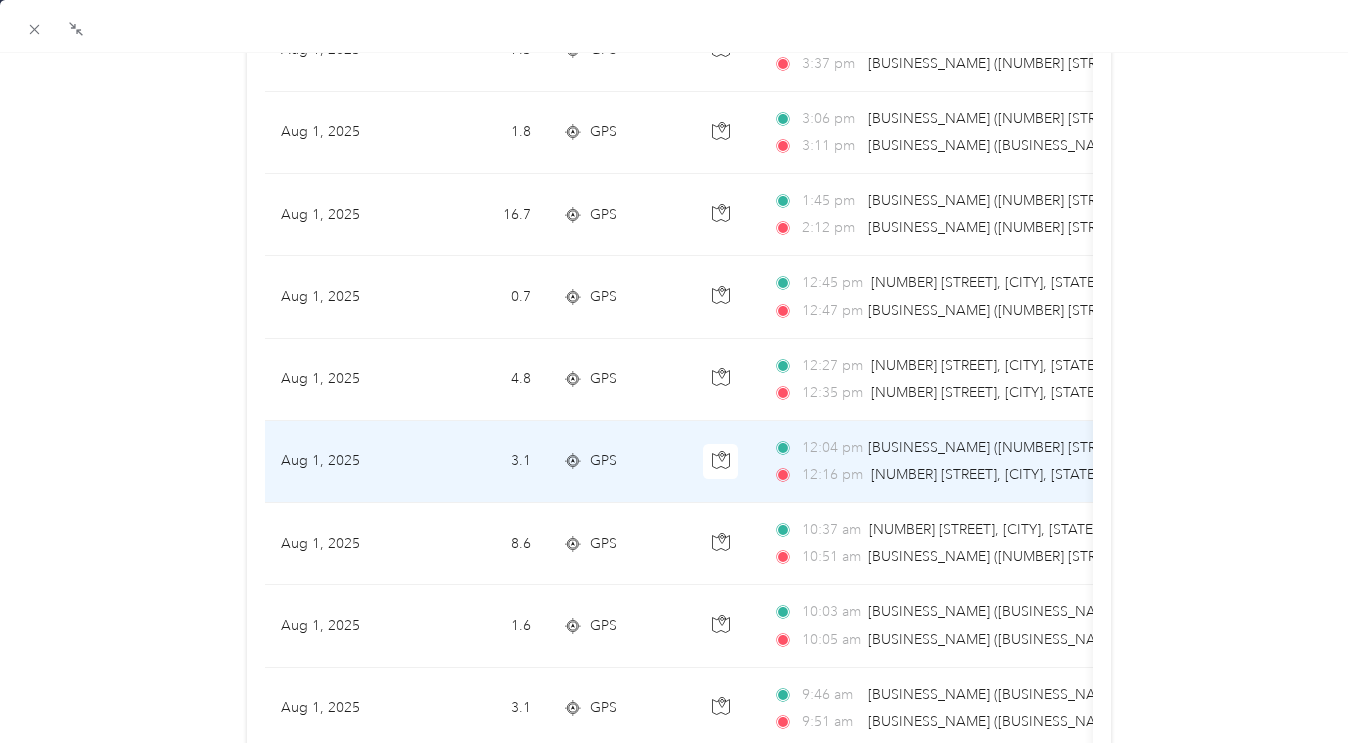 scroll, scrollTop: 0, scrollLeft: 0, axis: both 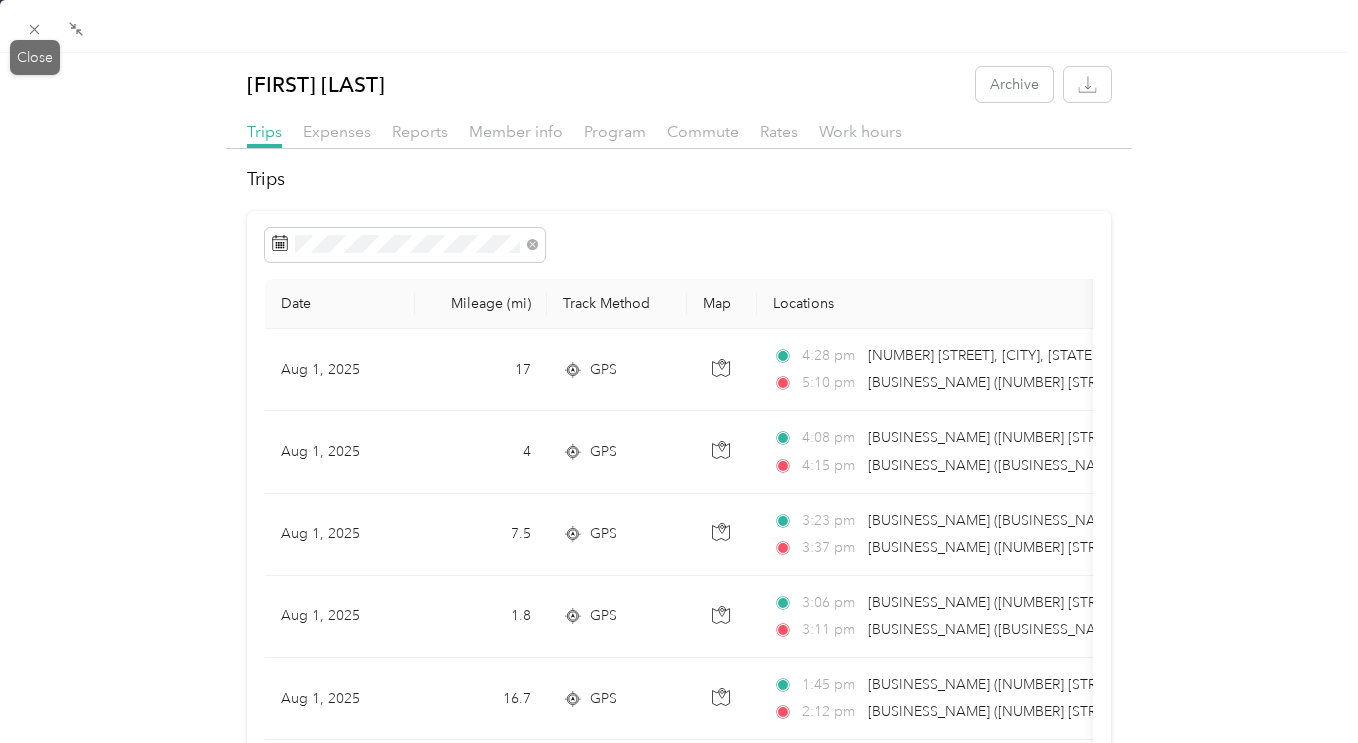 click 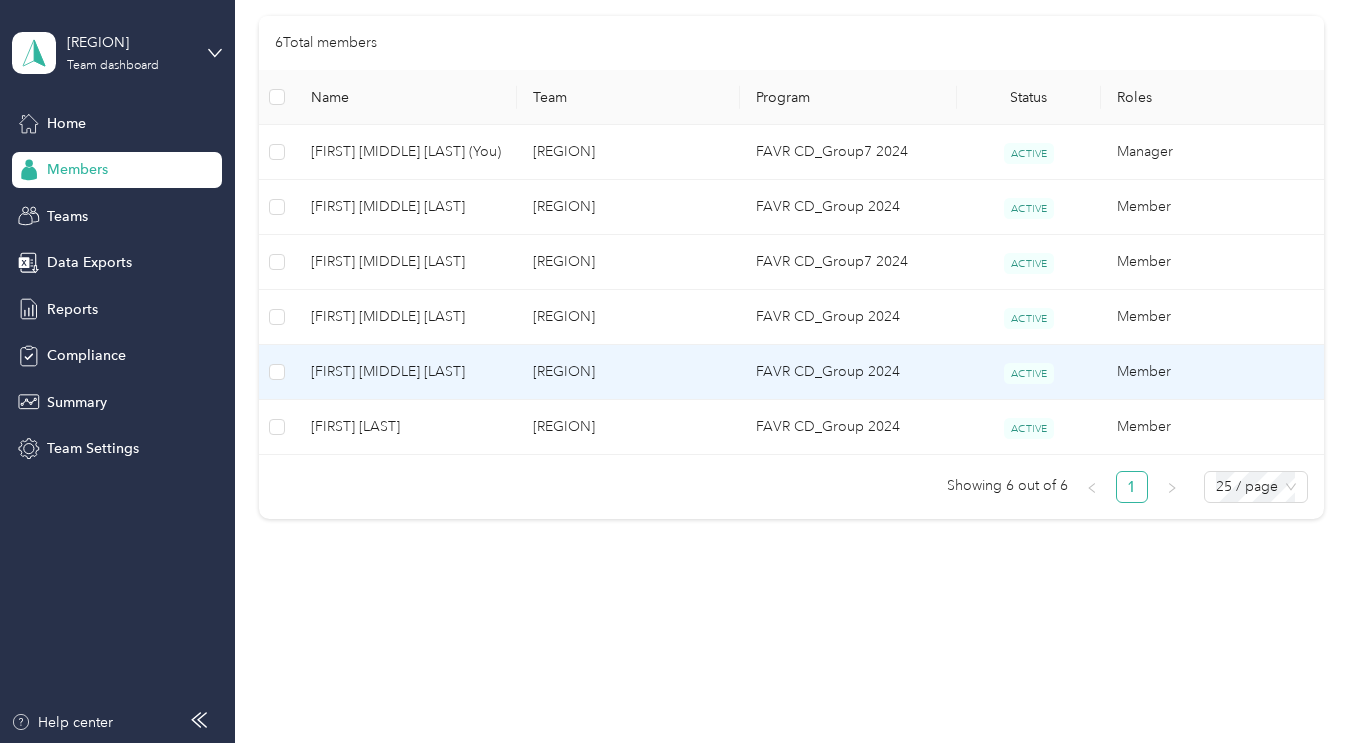 click on "[FIRST] [MIDDLE] [LAST]" at bounding box center (406, 372) 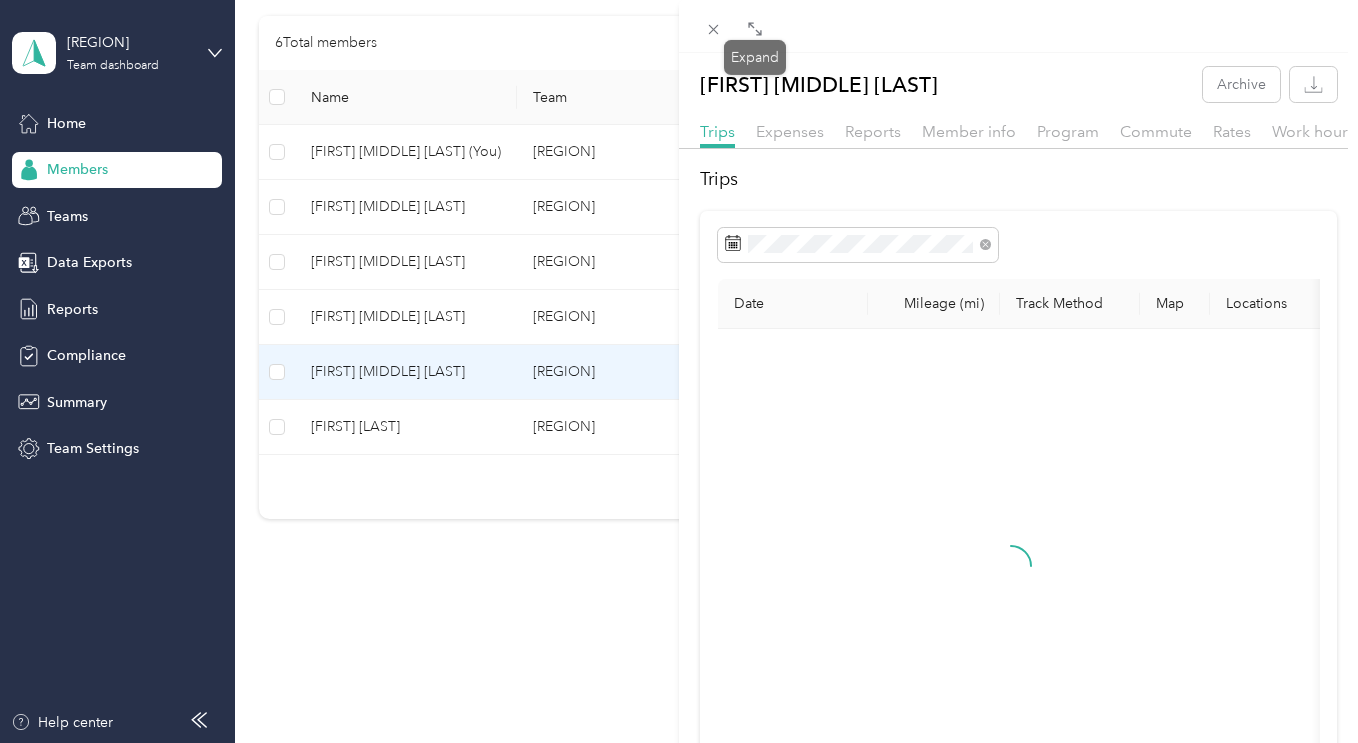 click 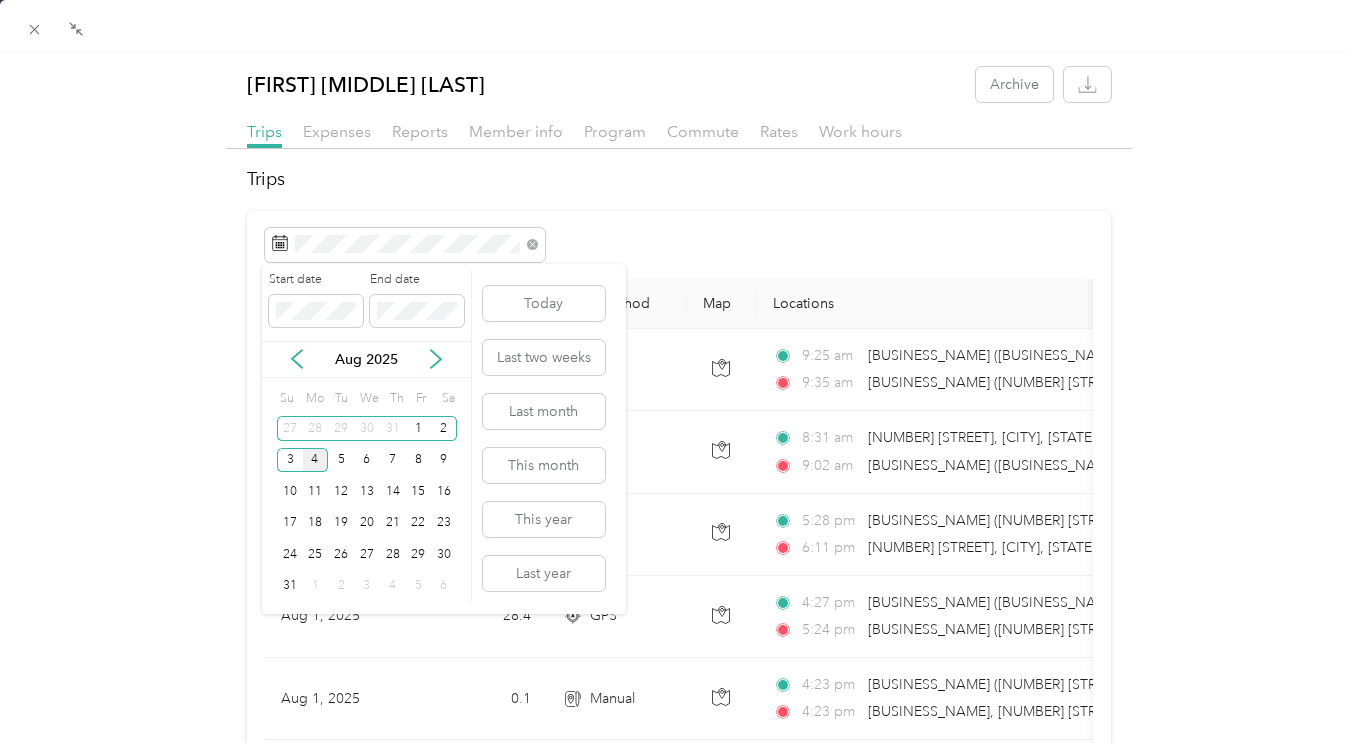 click on "1" at bounding box center [418, 428] 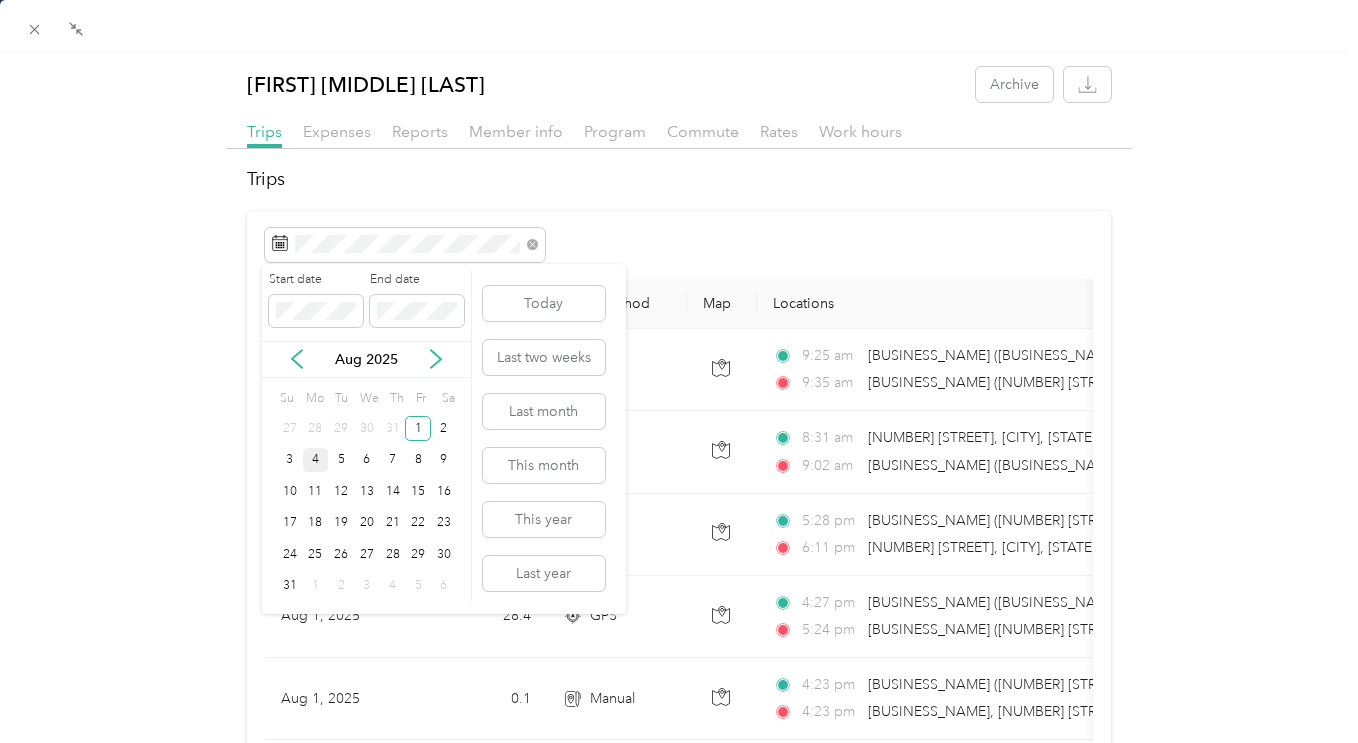click on "1" at bounding box center [418, 428] 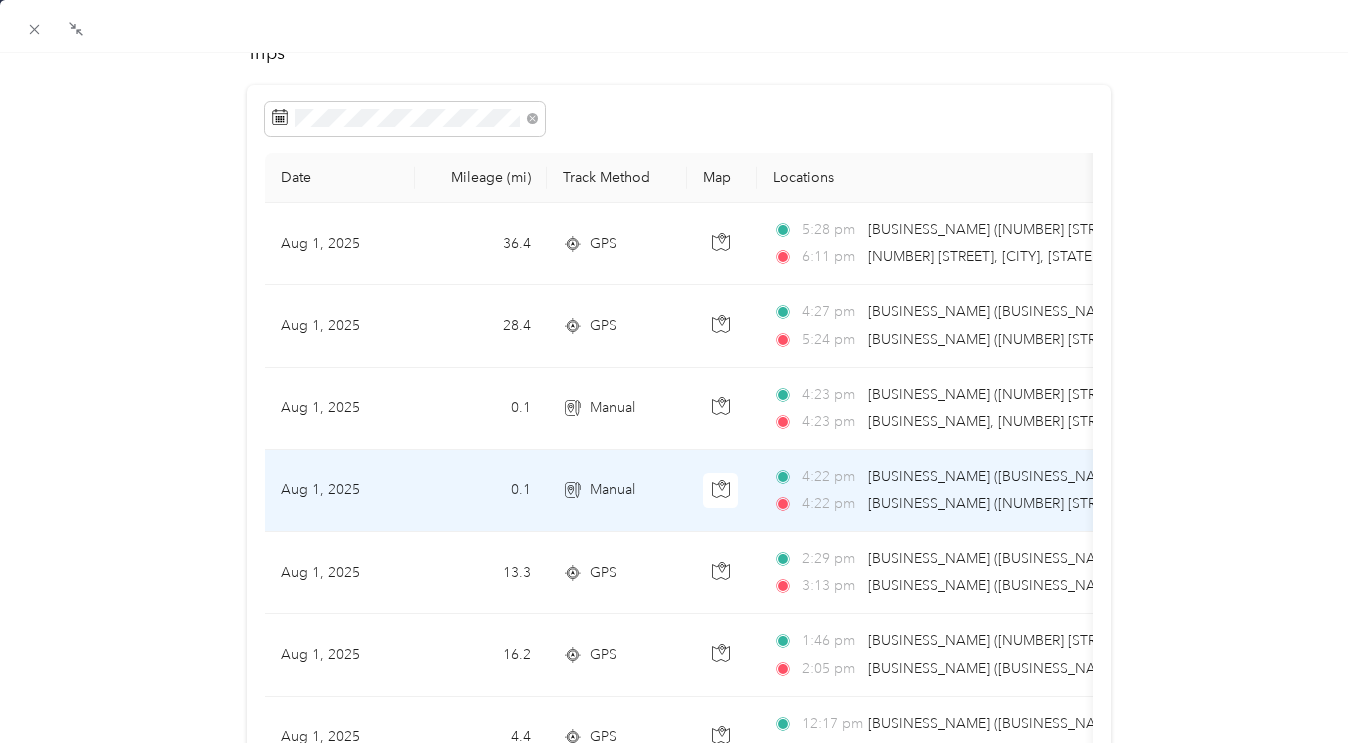 scroll, scrollTop: 102, scrollLeft: 0, axis: vertical 